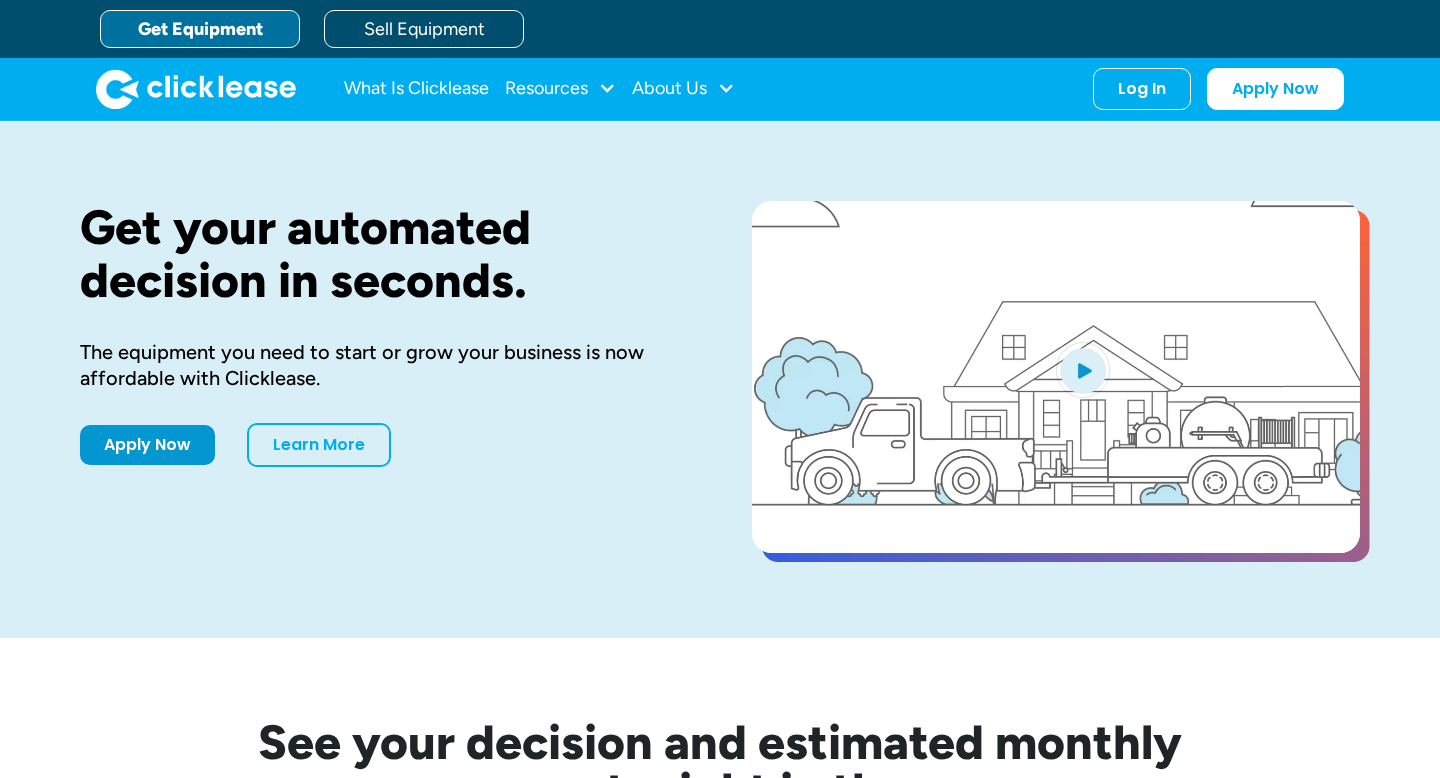 scroll, scrollTop: 0, scrollLeft: 0, axis: both 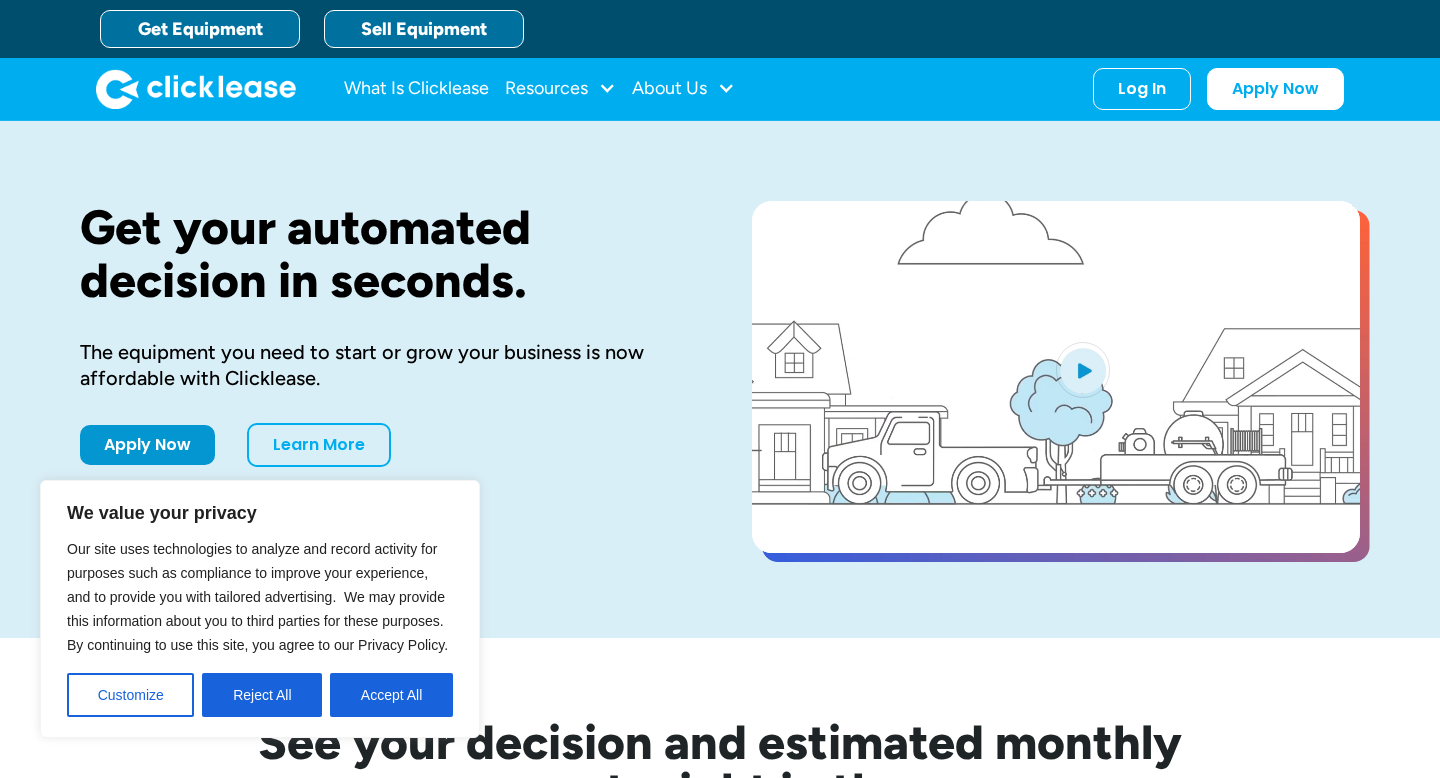 click on "Sell Equipment" at bounding box center [424, 29] 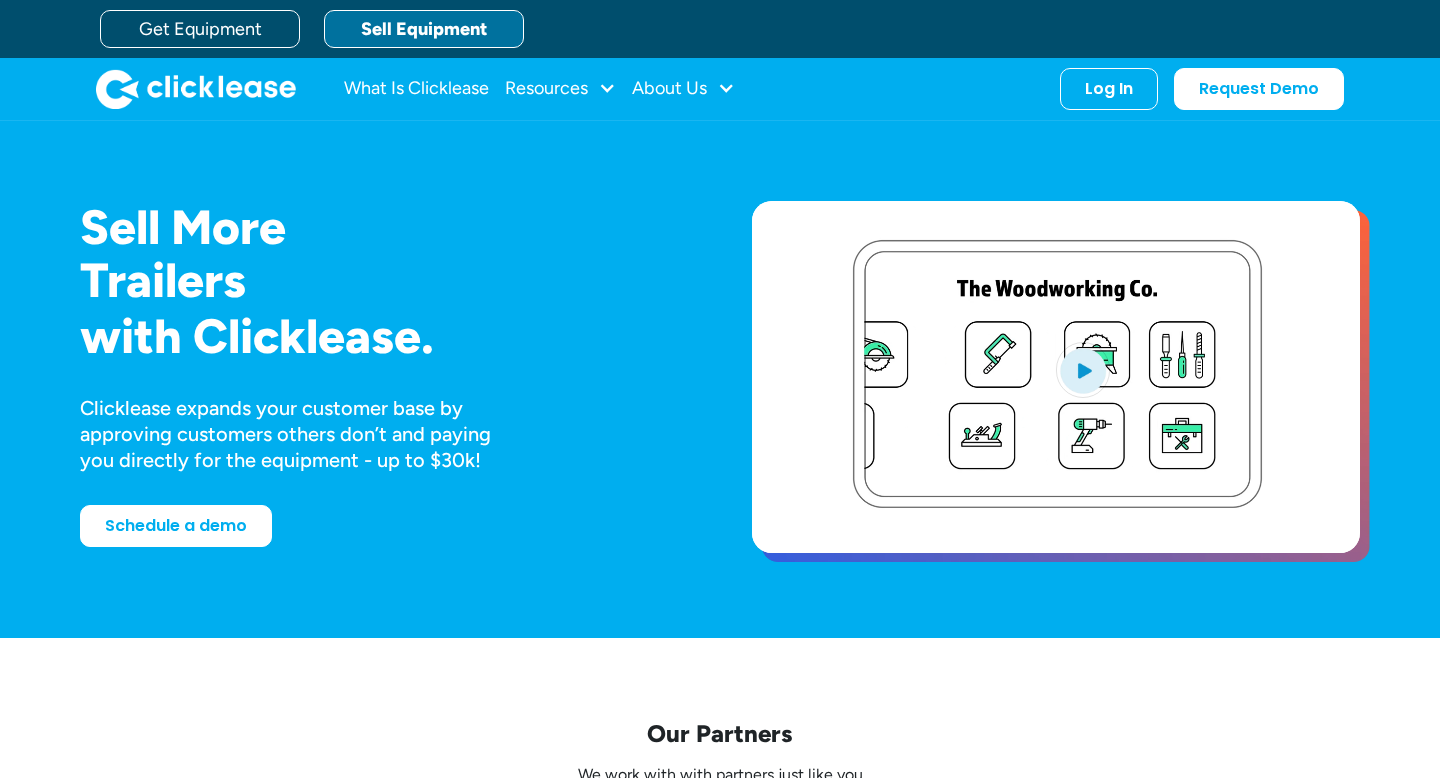 scroll, scrollTop: 0, scrollLeft: 0, axis: both 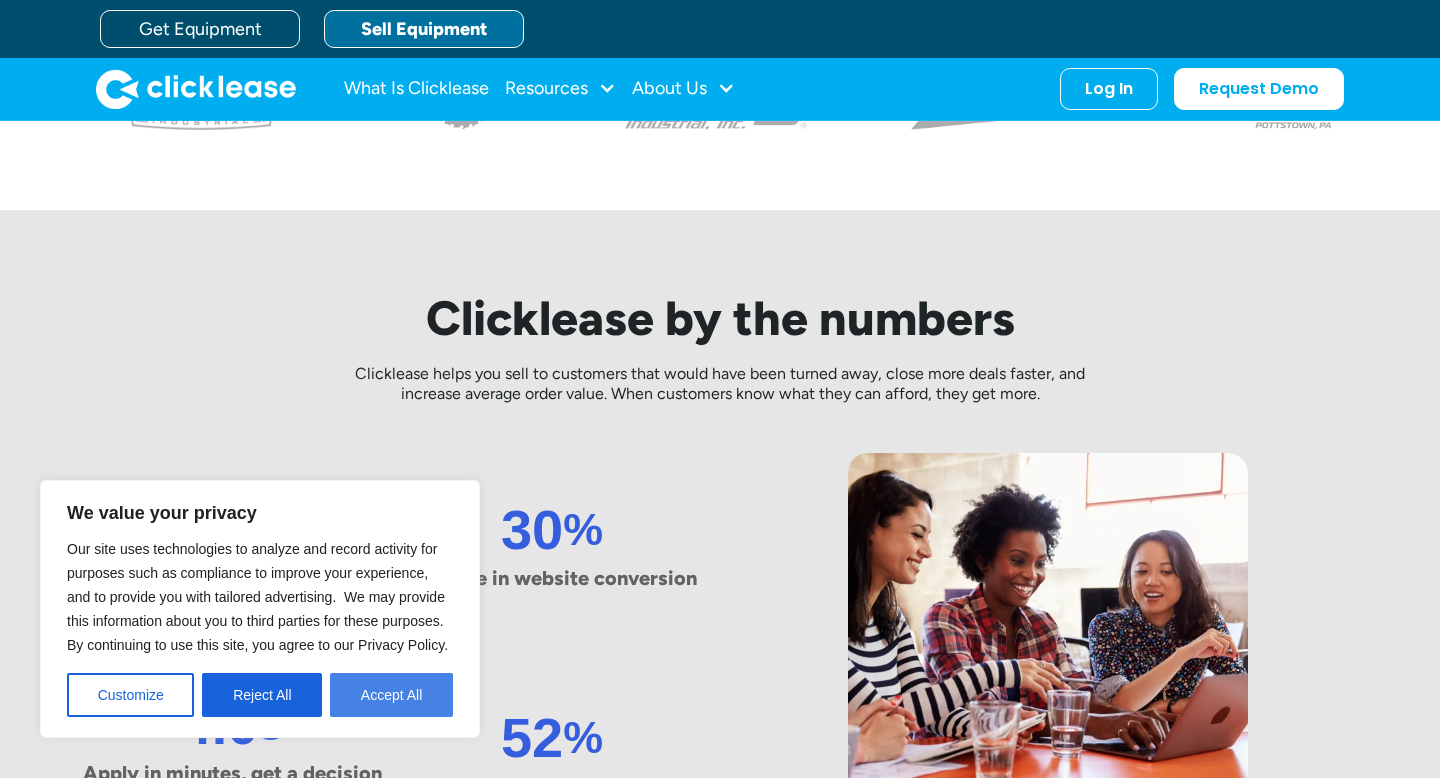 click on "Accept All" at bounding box center [391, 695] 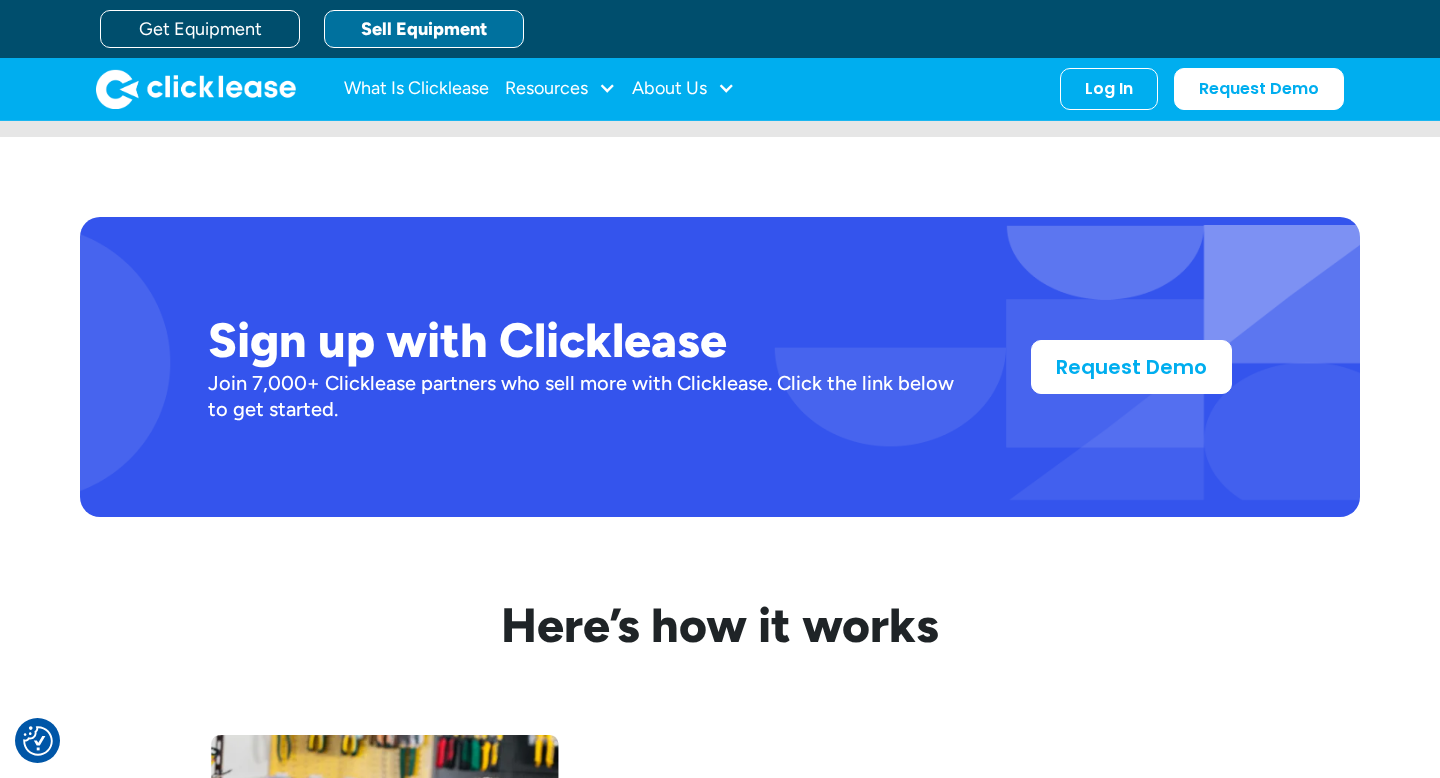 scroll, scrollTop: 1557, scrollLeft: 0, axis: vertical 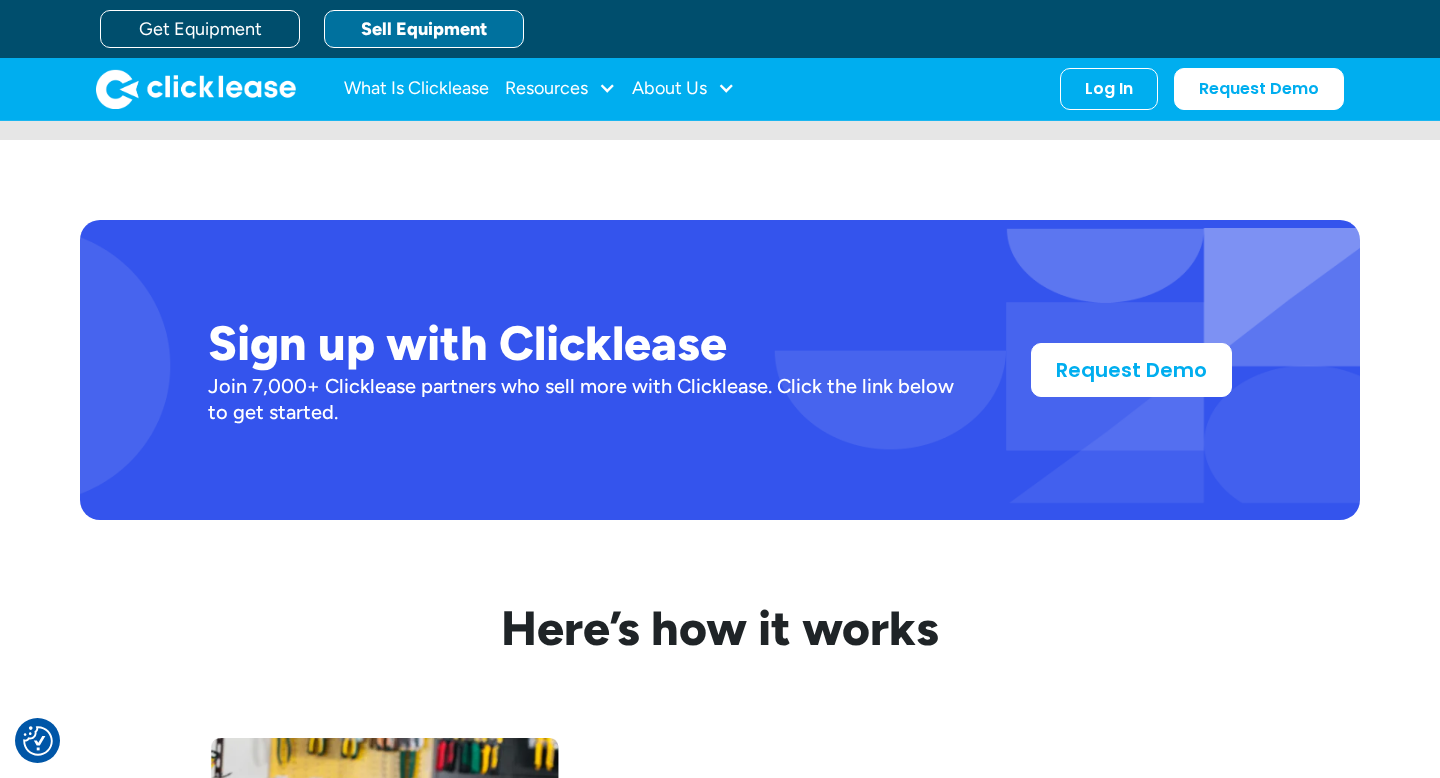 click on "Sign up with Clicklease Join 7,000+ Clicklease partners who sell more with Clicklease. Click the link below to get started. Request Demo" at bounding box center (720, 370) 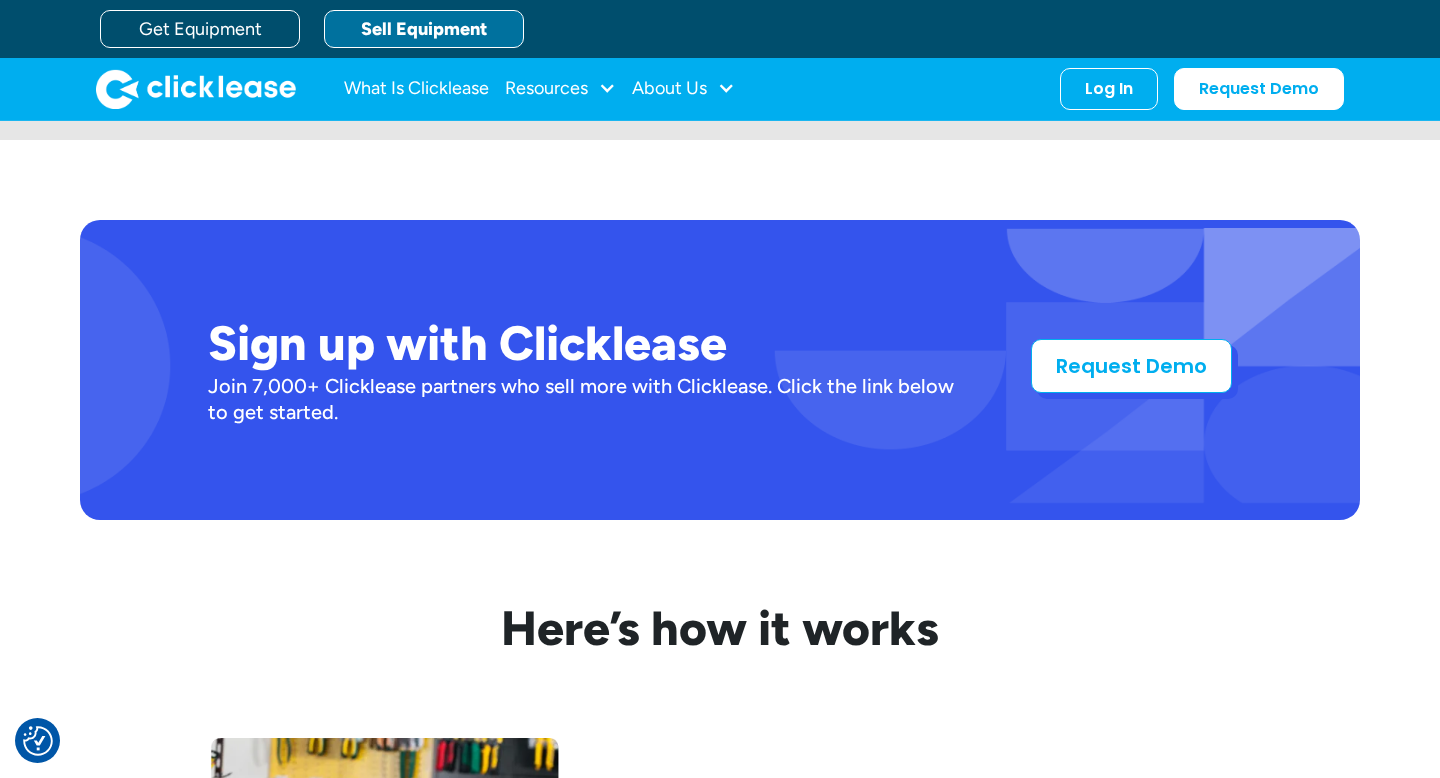 click on "Request Demo" at bounding box center (1131, 366) 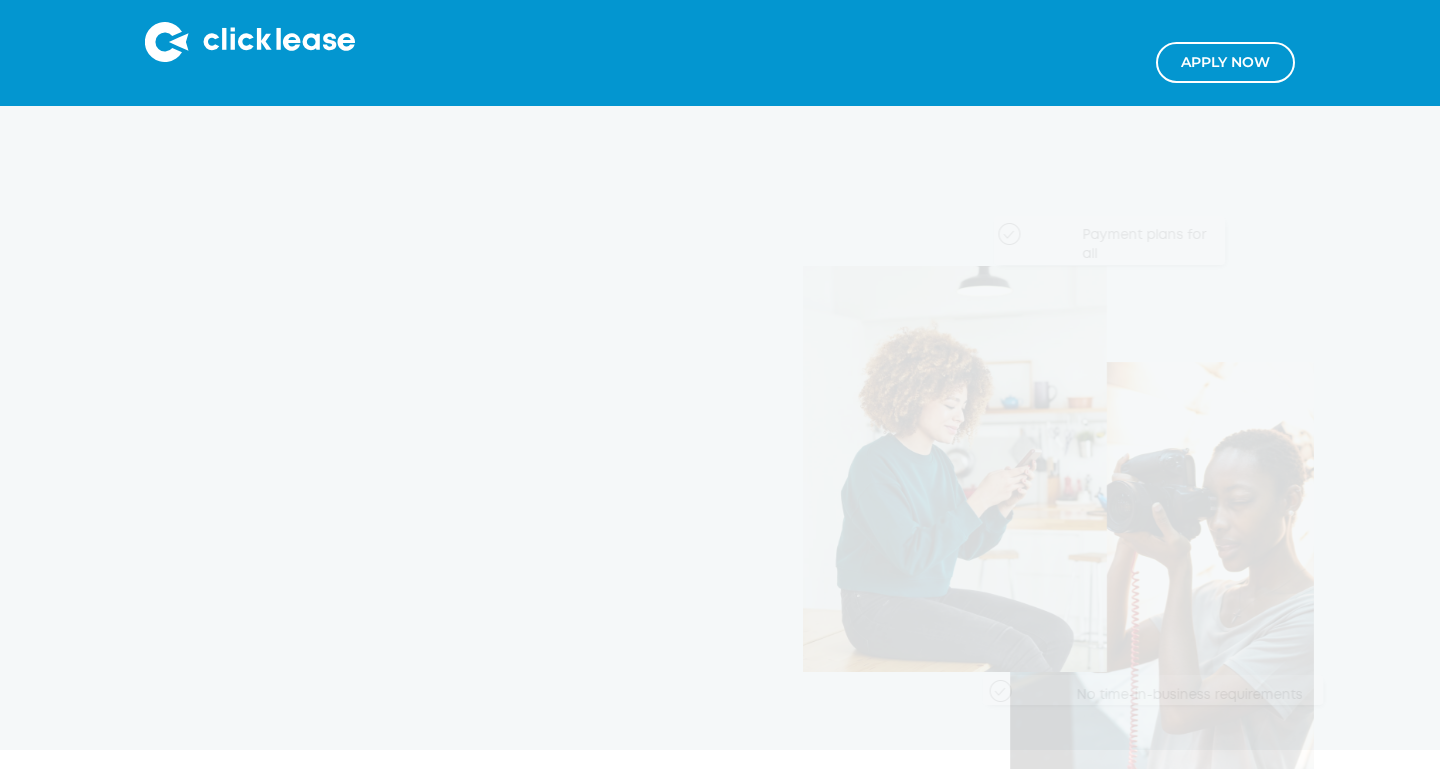 scroll, scrollTop: 0, scrollLeft: 0, axis: both 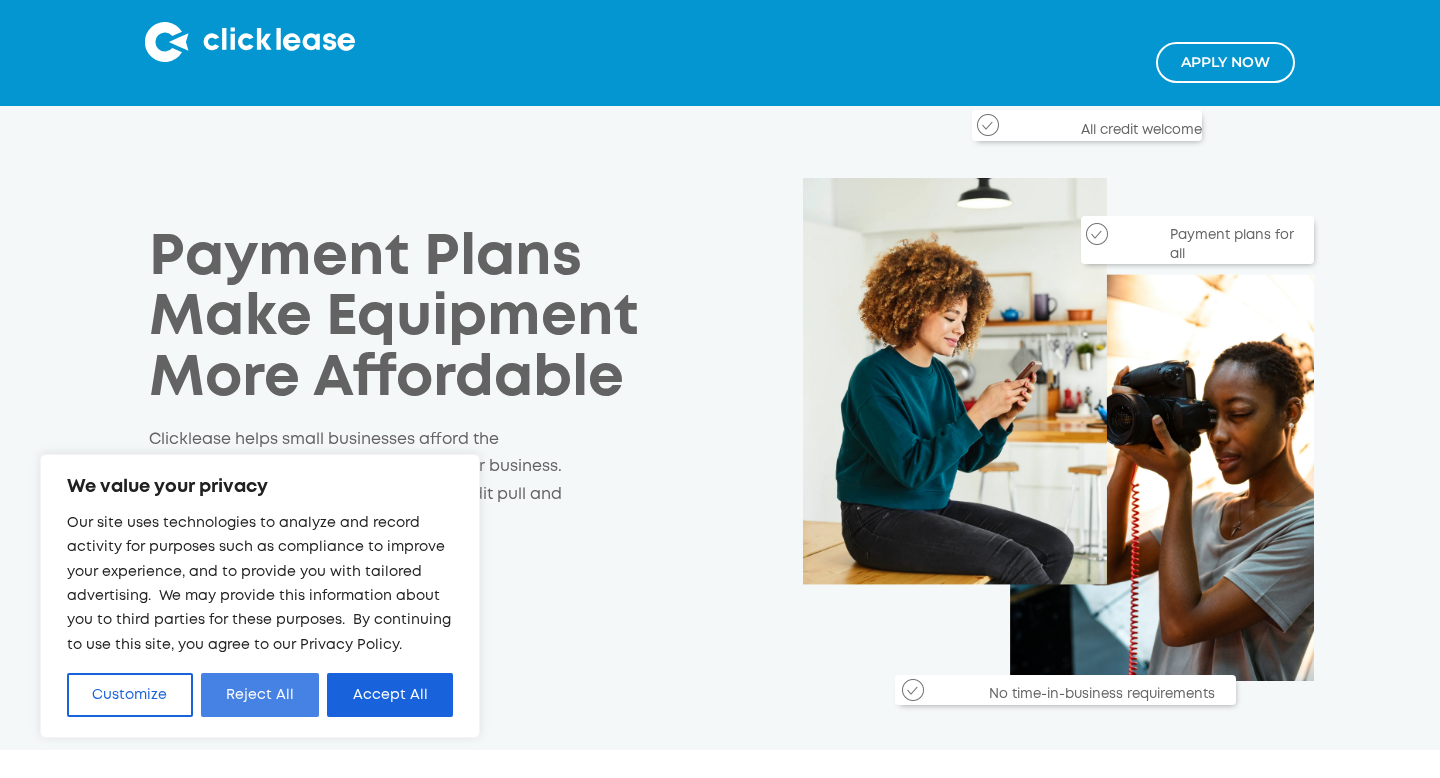 click on "Reject All" at bounding box center (260, 695) 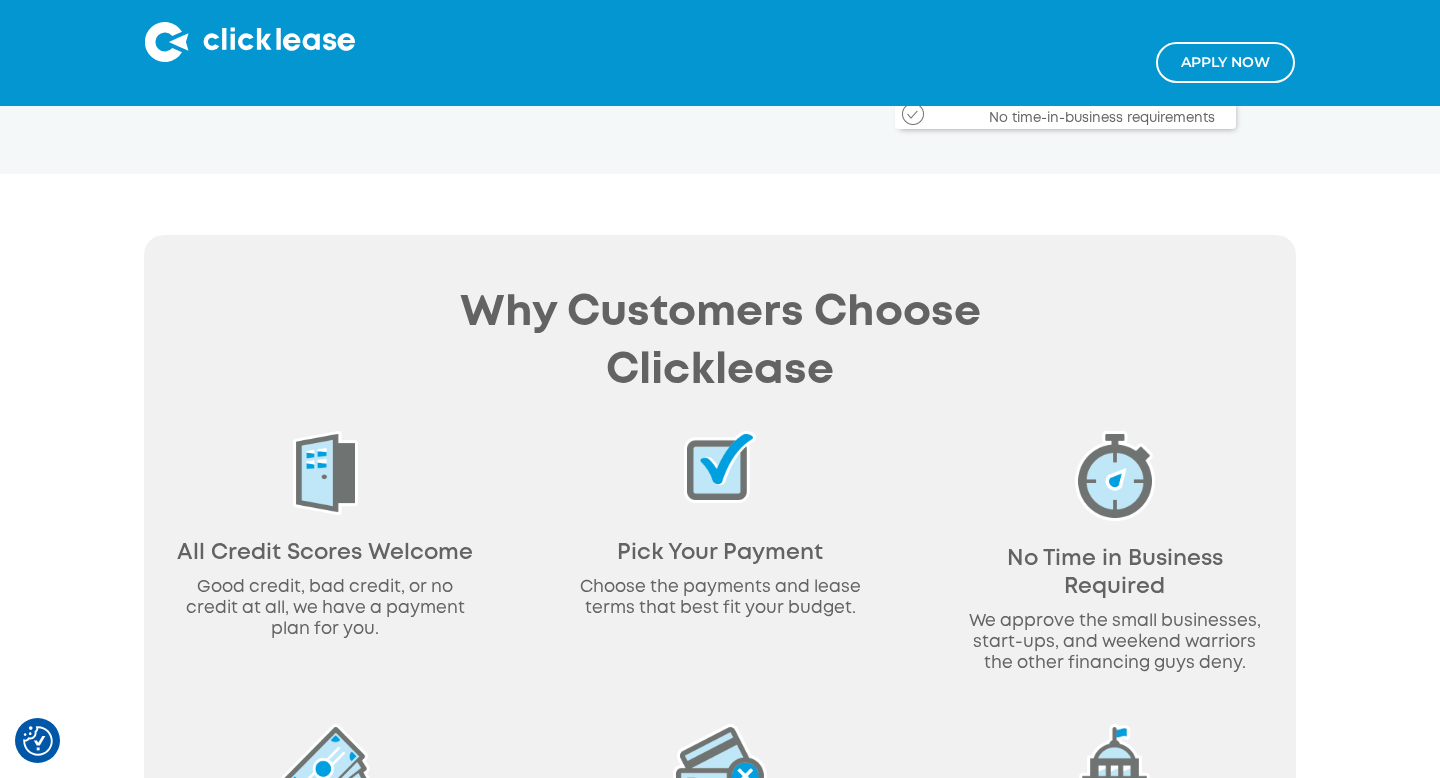 scroll, scrollTop: 0, scrollLeft: 0, axis: both 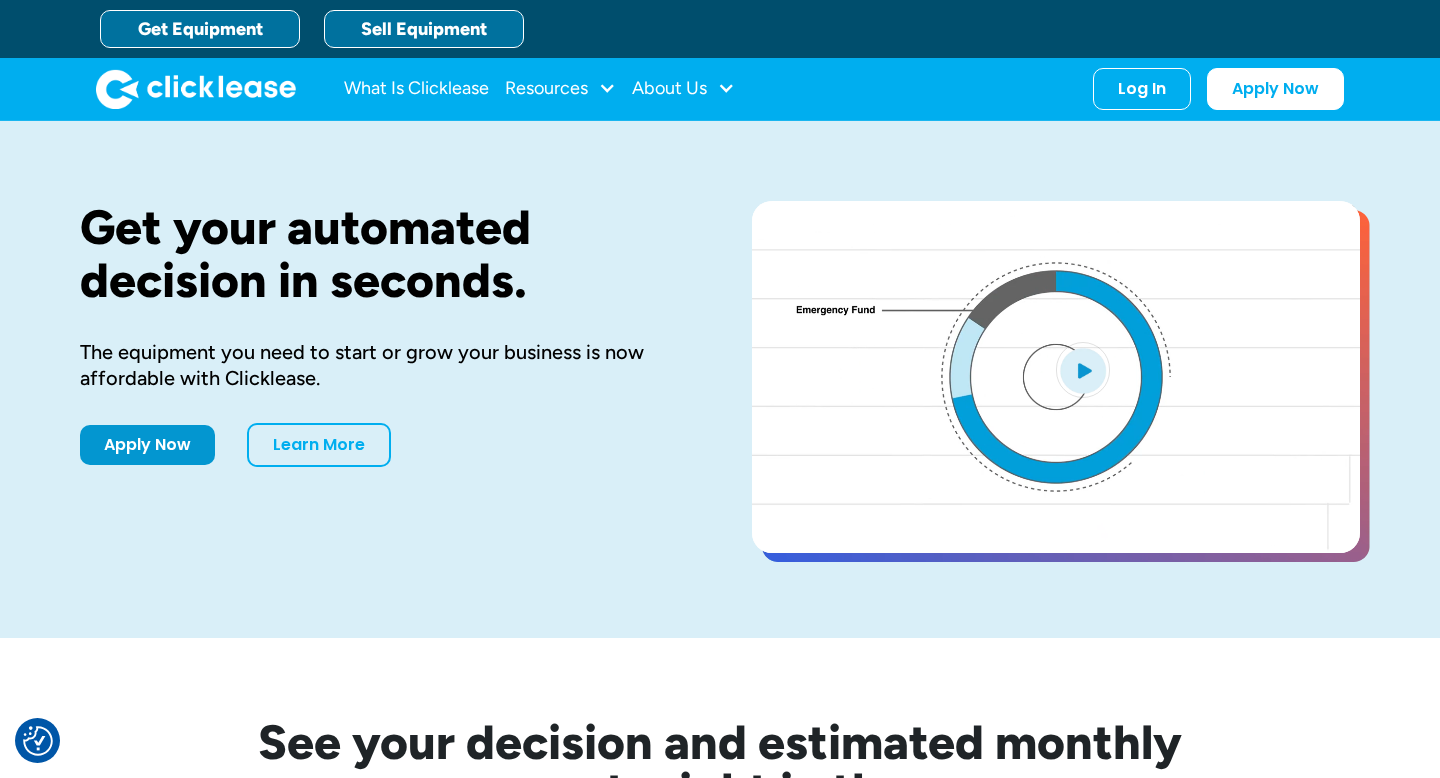 click on "Sell Equipment" at bounding box center (424, 29) 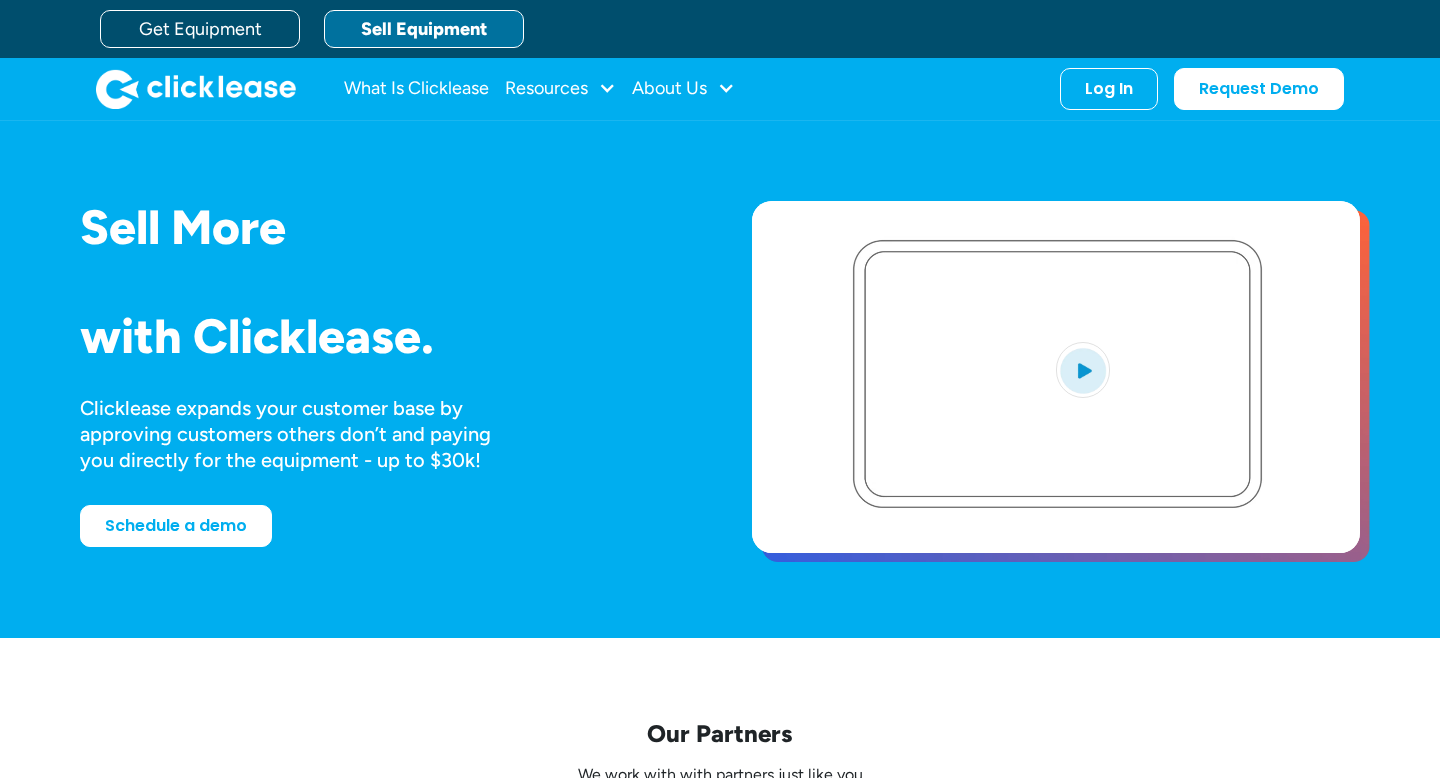 scroll, scrollTop: 0, scrollLeft: 0, axis: both 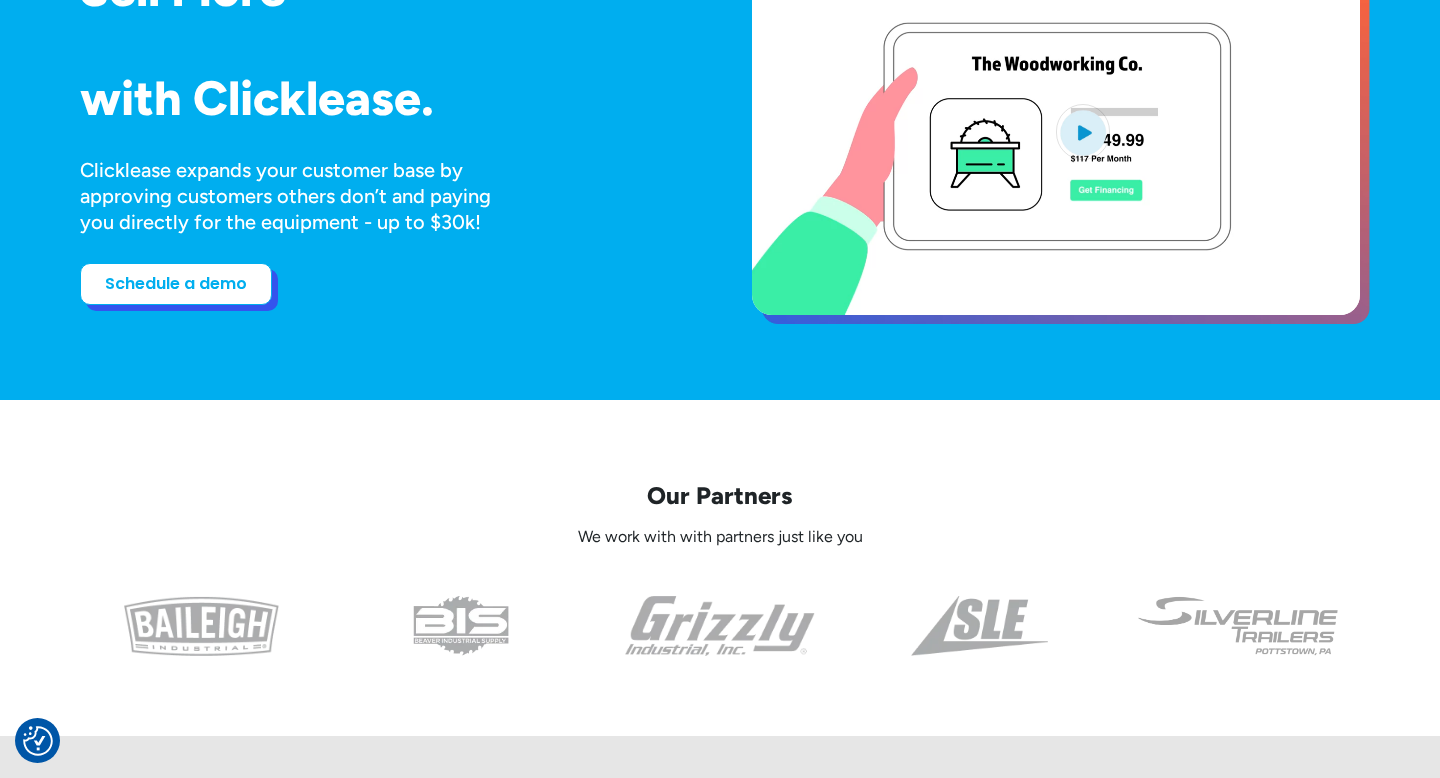 click on "Schedule a demo" at bounding box center (176, 284) 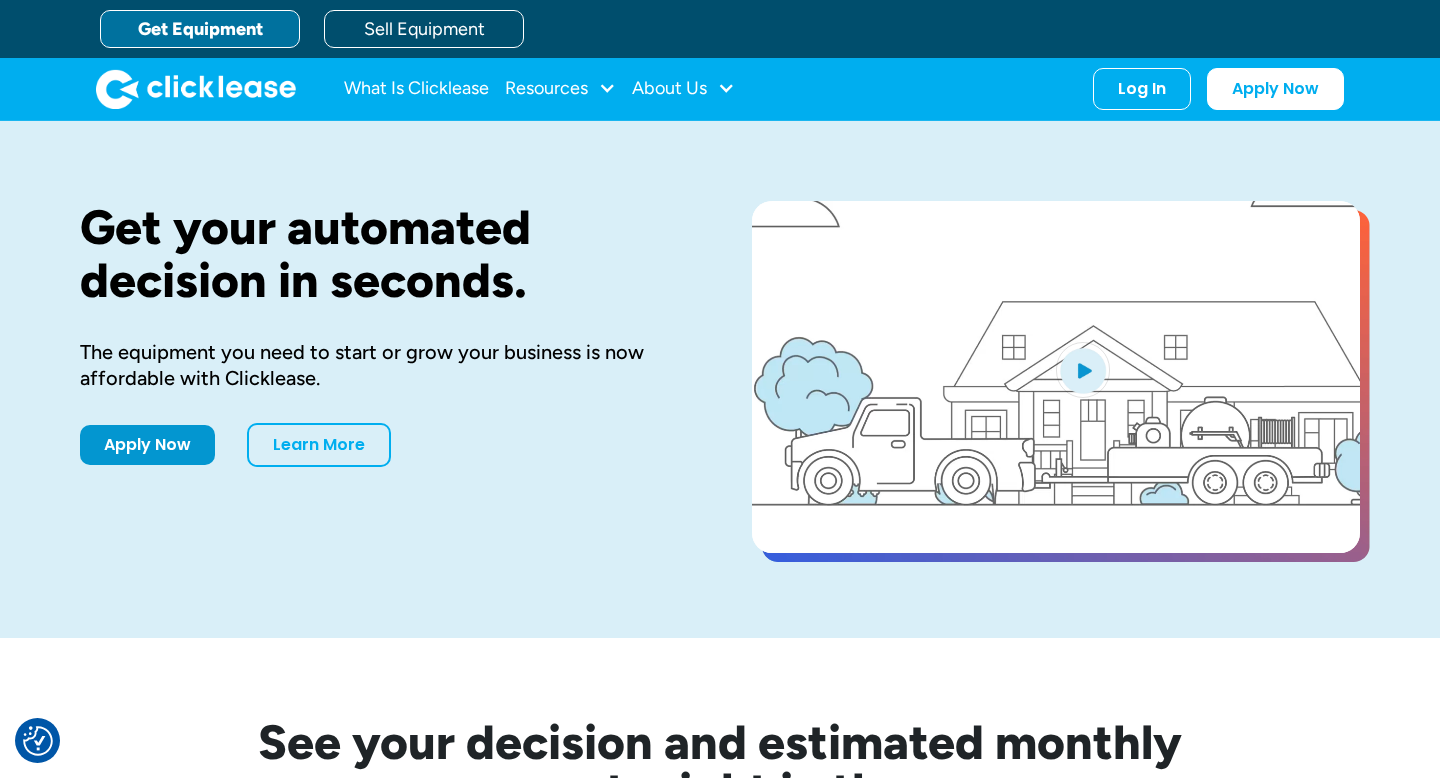 scroll, scrollTop: 0, scrollLeft: 0, axis: both 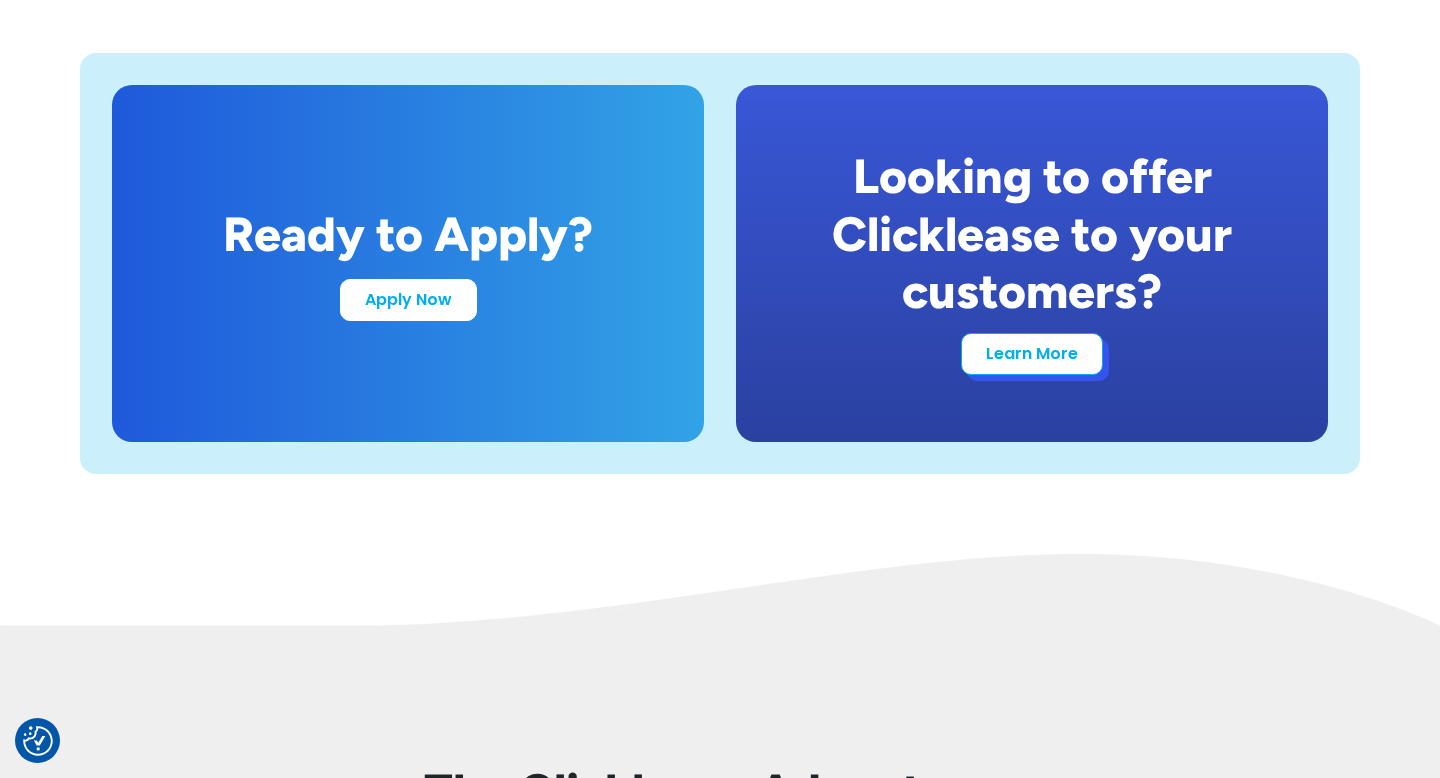 click on "Learn More" at bounding box center (1032, 354) 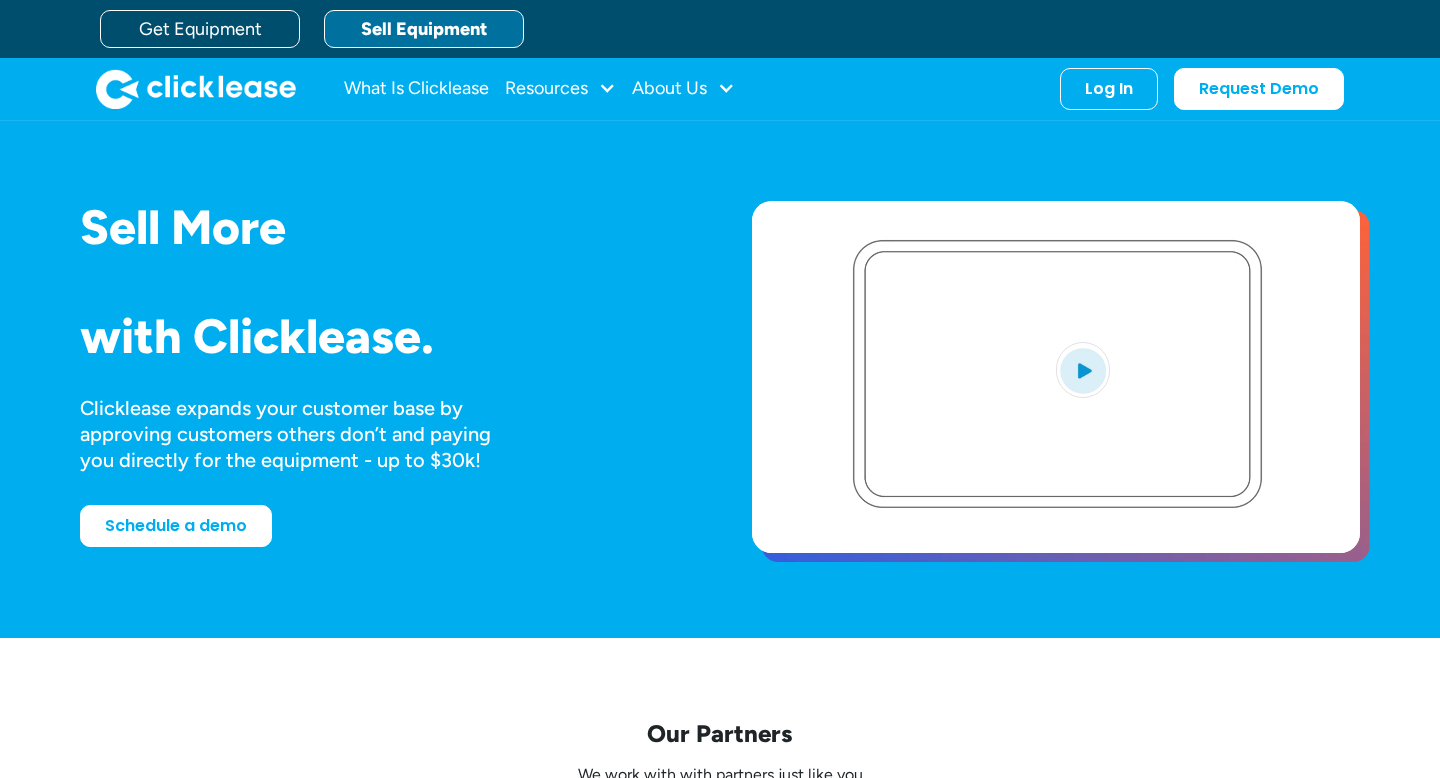 scroll, scrollTop: 0, scrollLeft: 0, axis: both 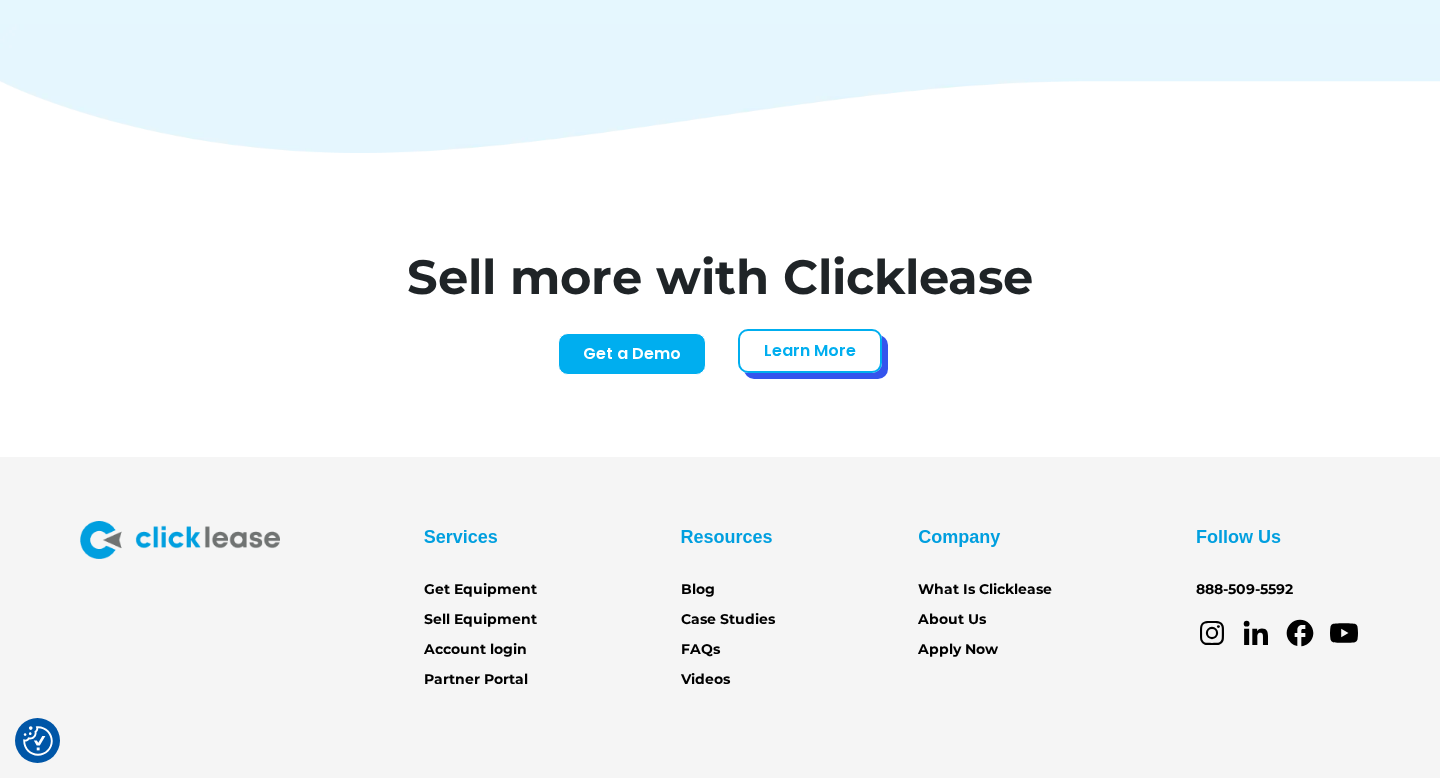 click on "Learn More" at bounding box center [810, 351] 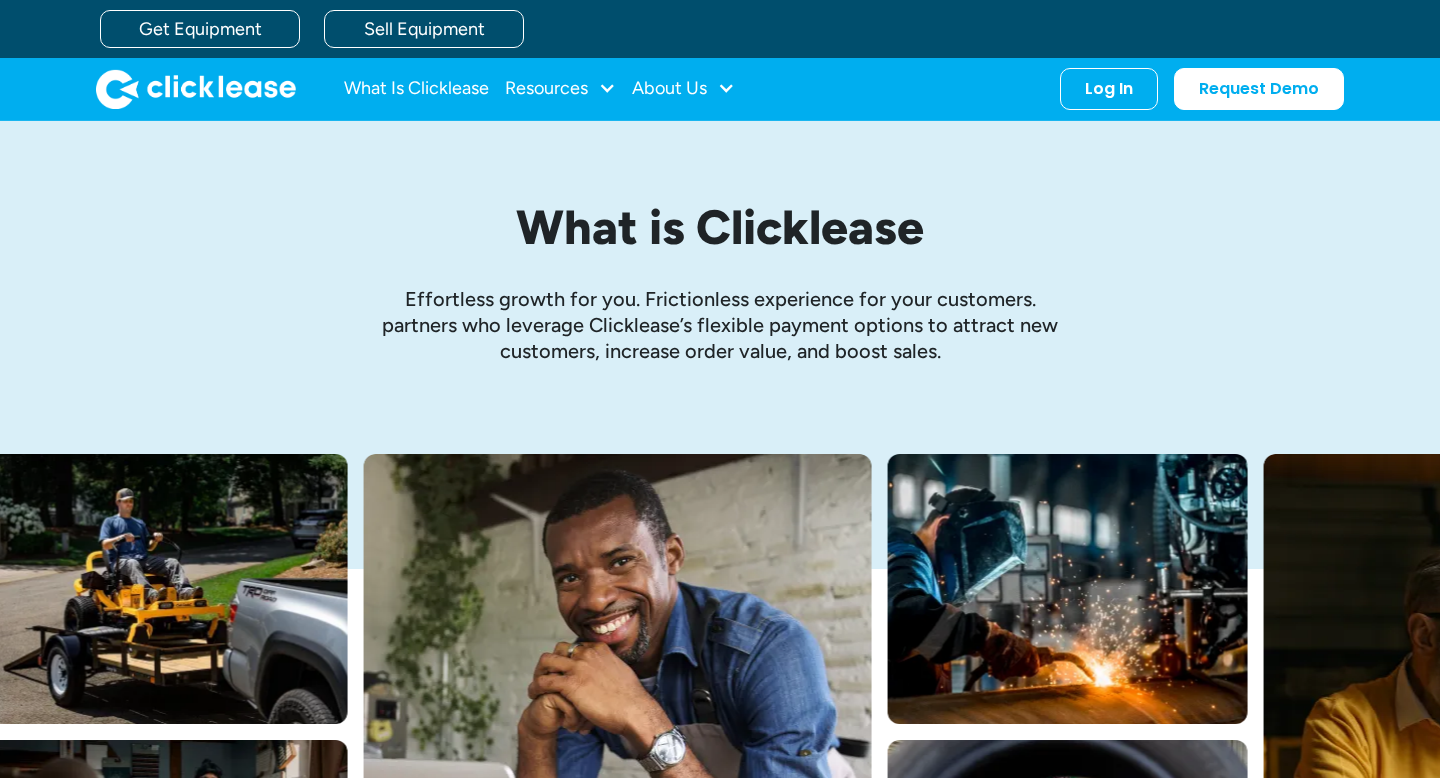 scroll, scrollTop: 0, scrollLeft: 0, axis: both 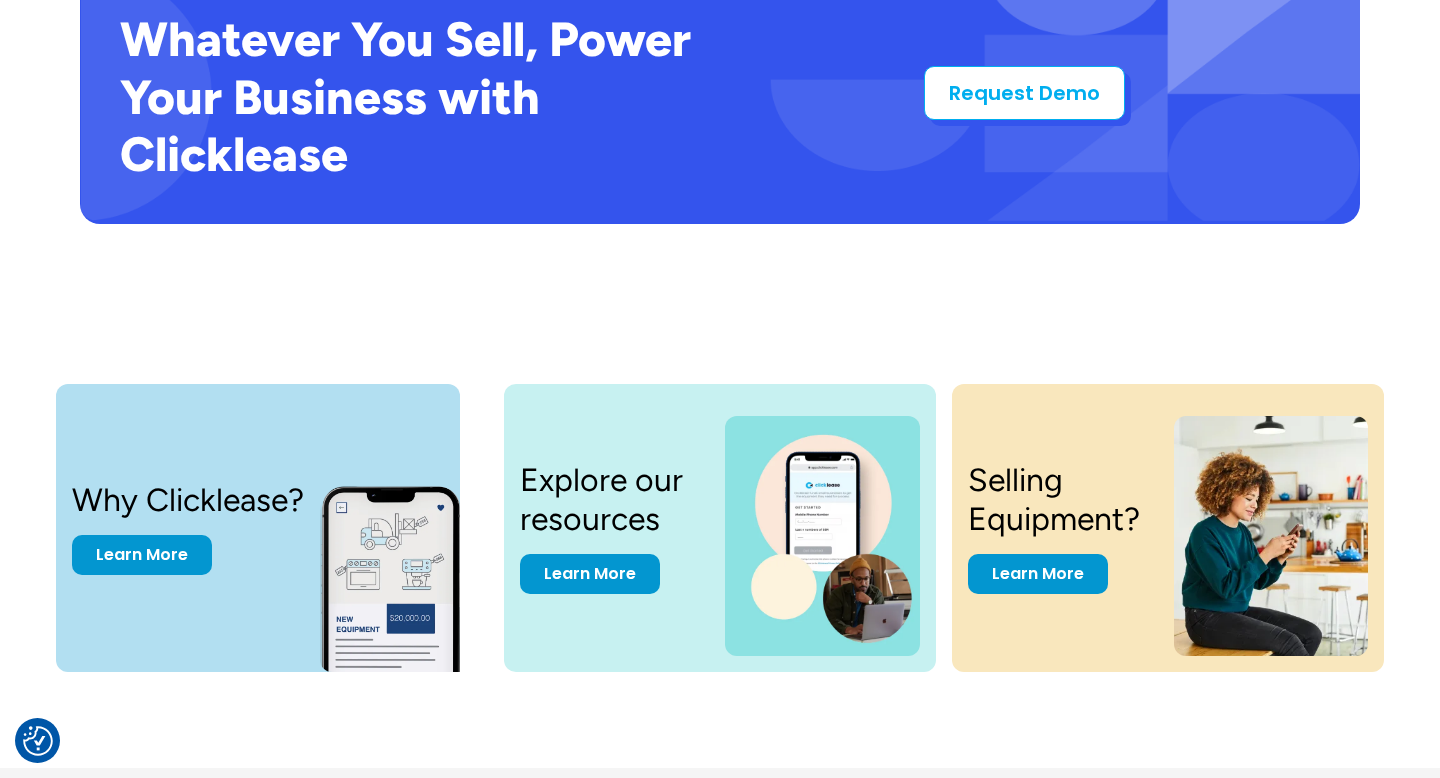 click on "Request Demo" at bounding box center [1024, 93] 